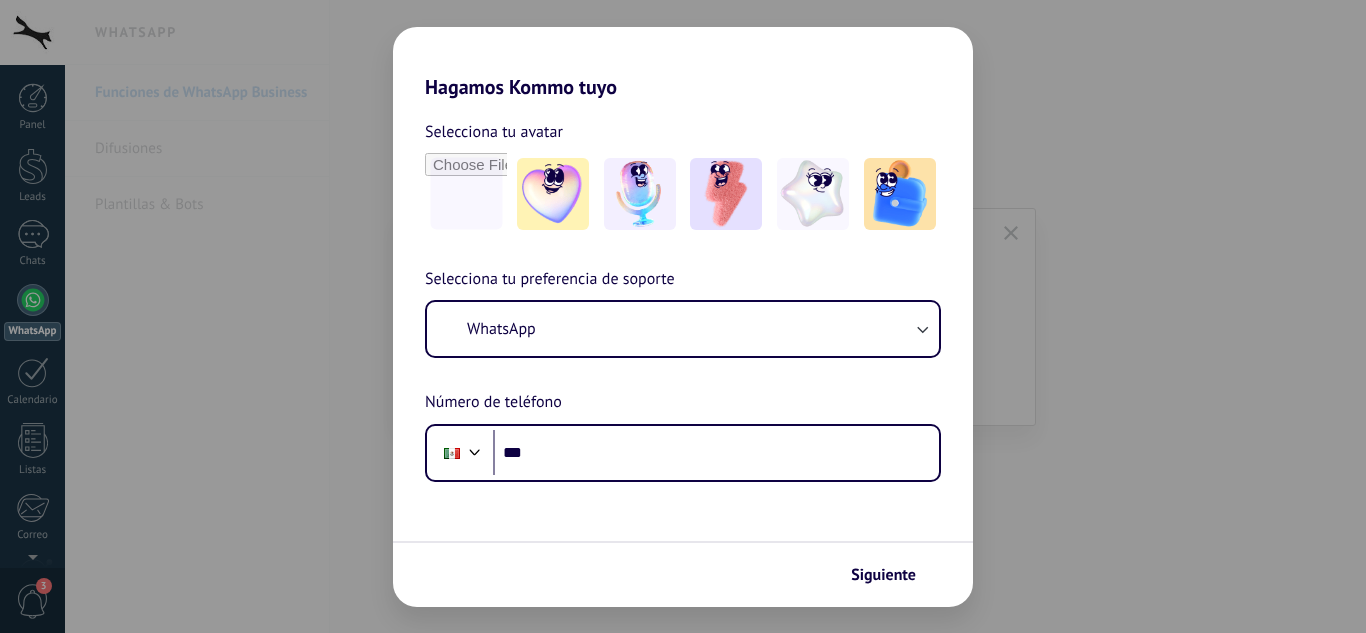 scroll, scrollTop: 0, scrollLeft: 0, axis: both 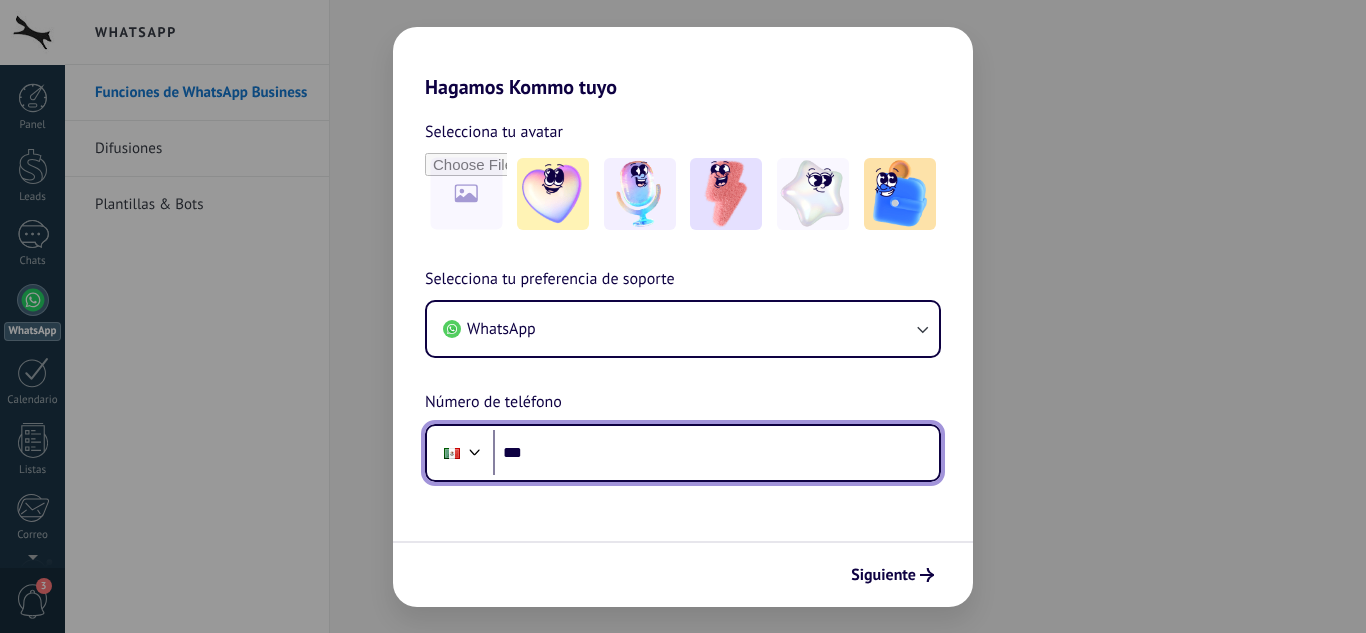 click on "***" at bounding box center (716, 453) 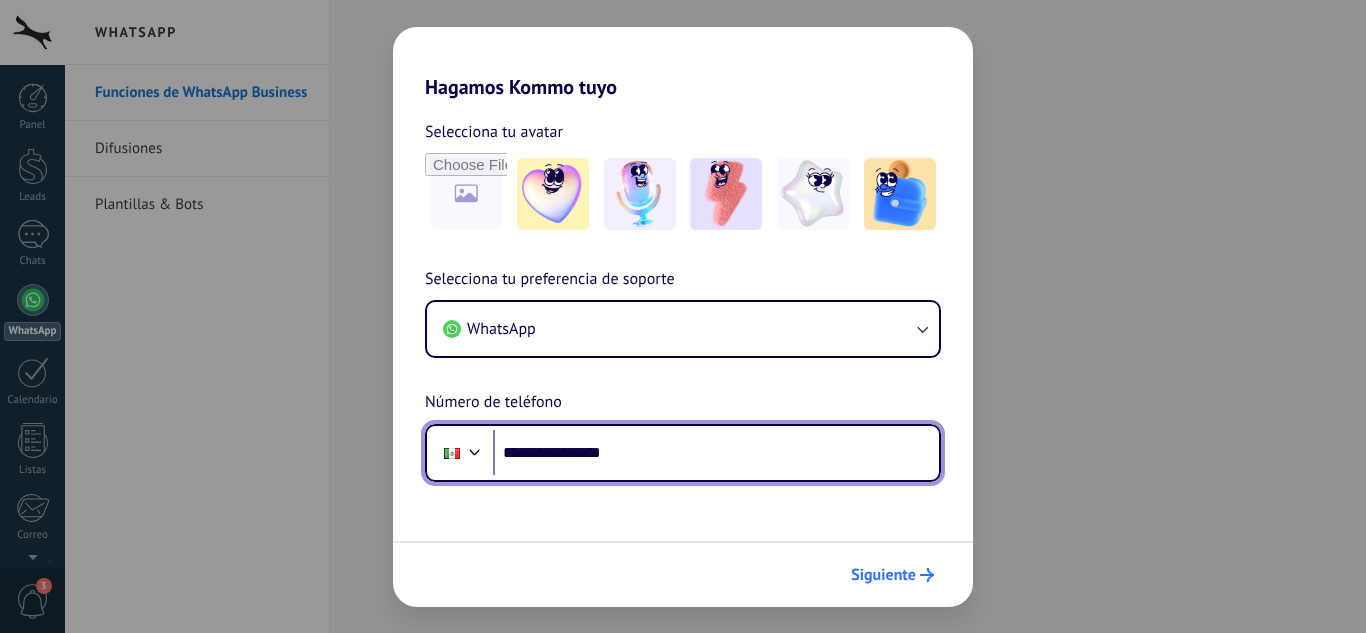 type on "**********" 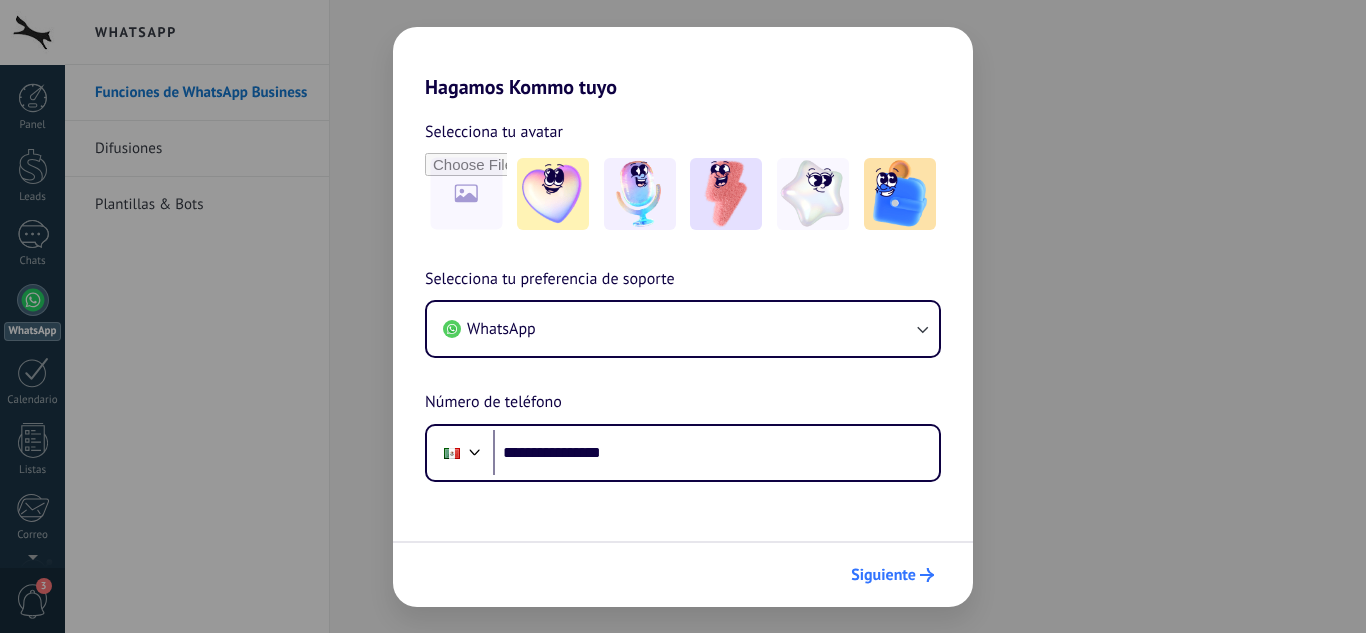 scroll, scrollTop: 0, scrollLeft: 0, axis: both 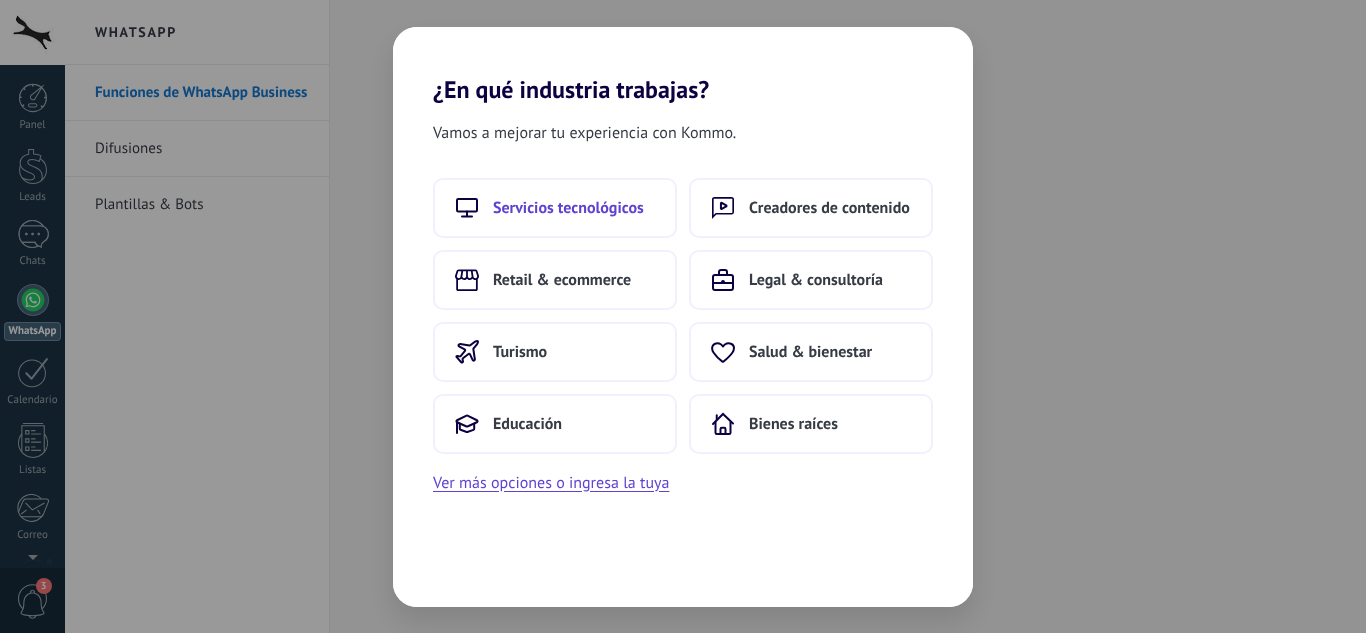 click on "Servicios tecnológicos" at bounding box center [568, 208] 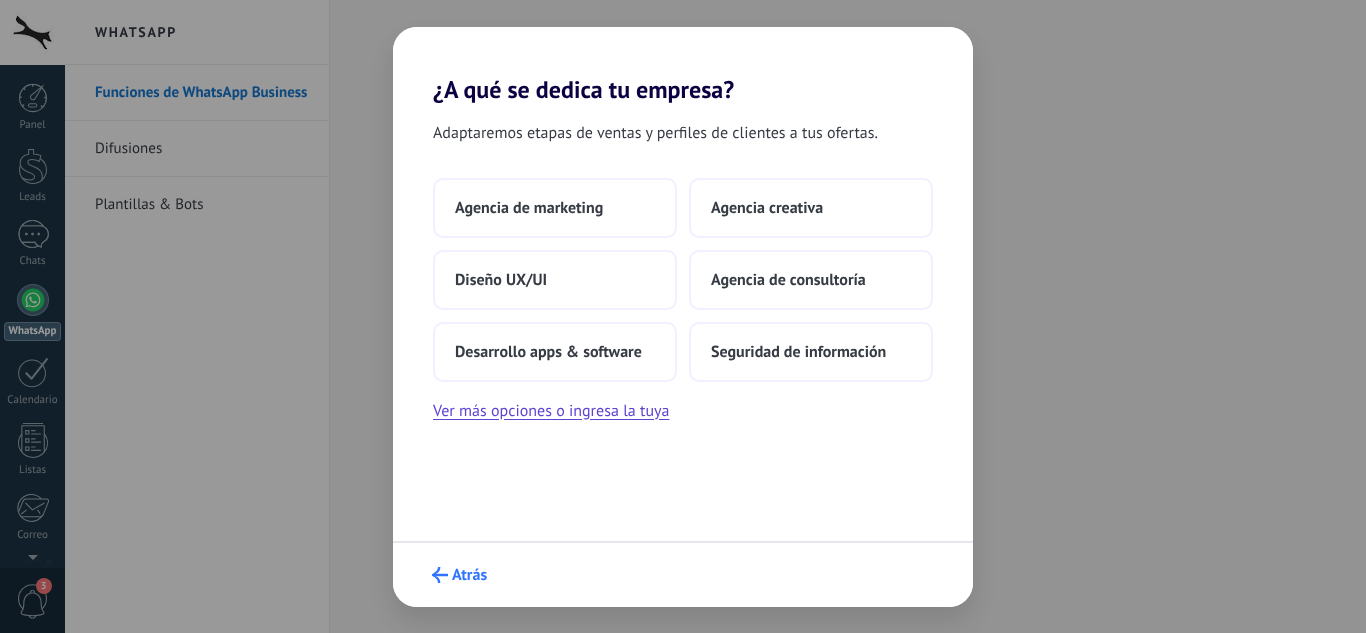 click at bounding box center (440, 575) 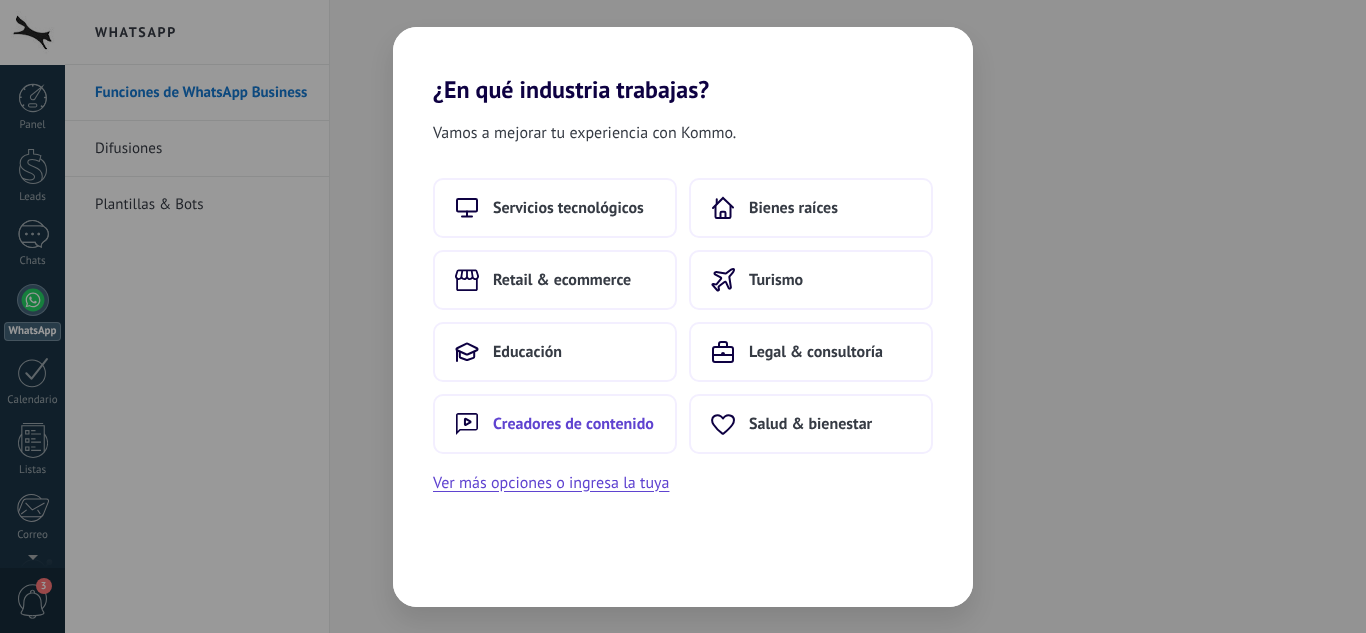 click on "Creadores de contenido" at bounding box center (568, 208) 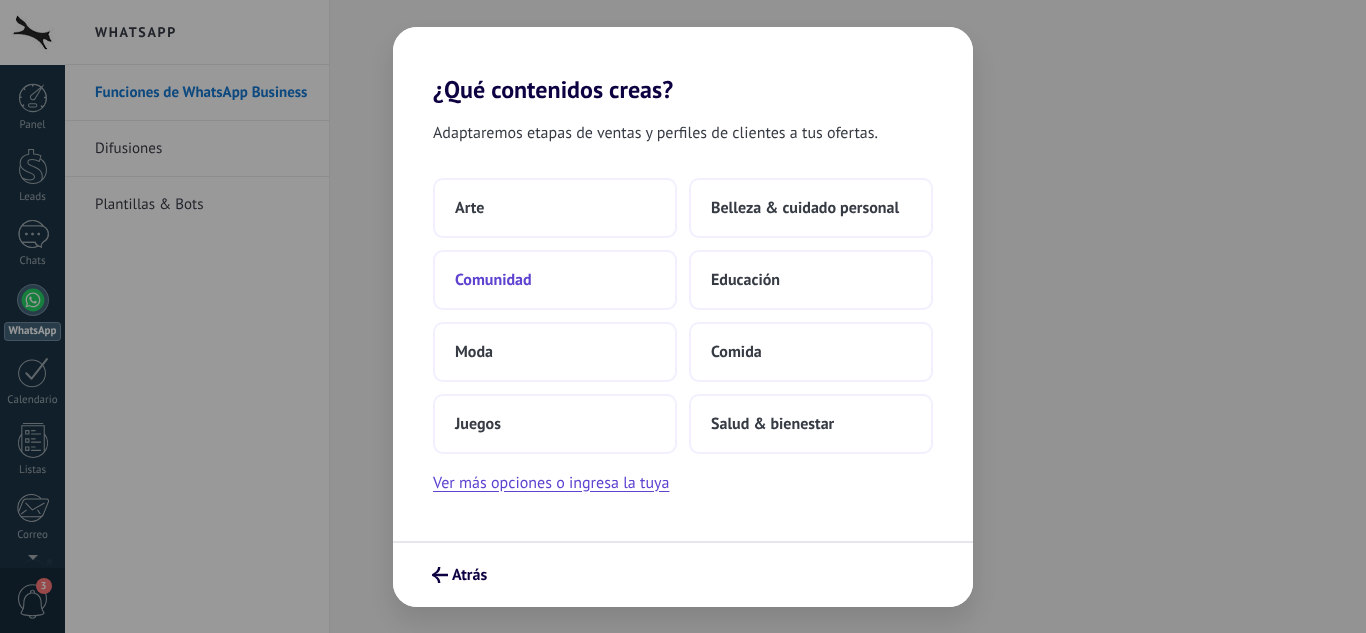 click on "Comunidad" at bounding box center (555, 280) 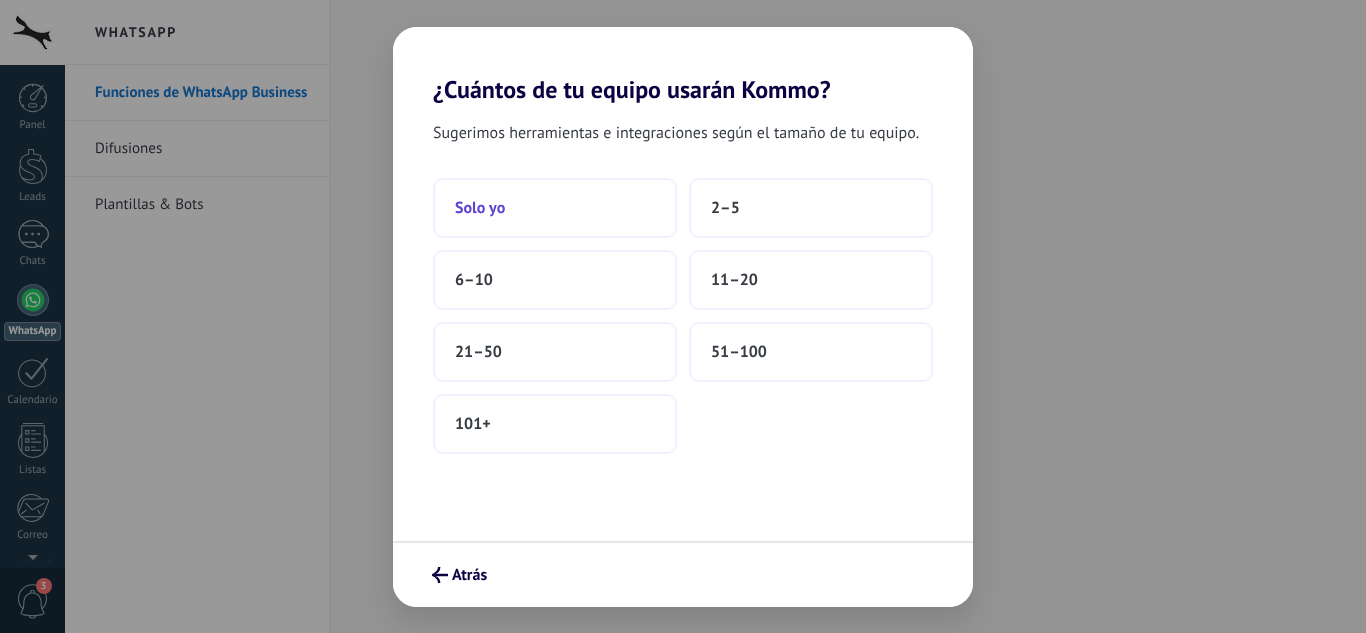click on "Solo yo" at bounding box center [555, 208] 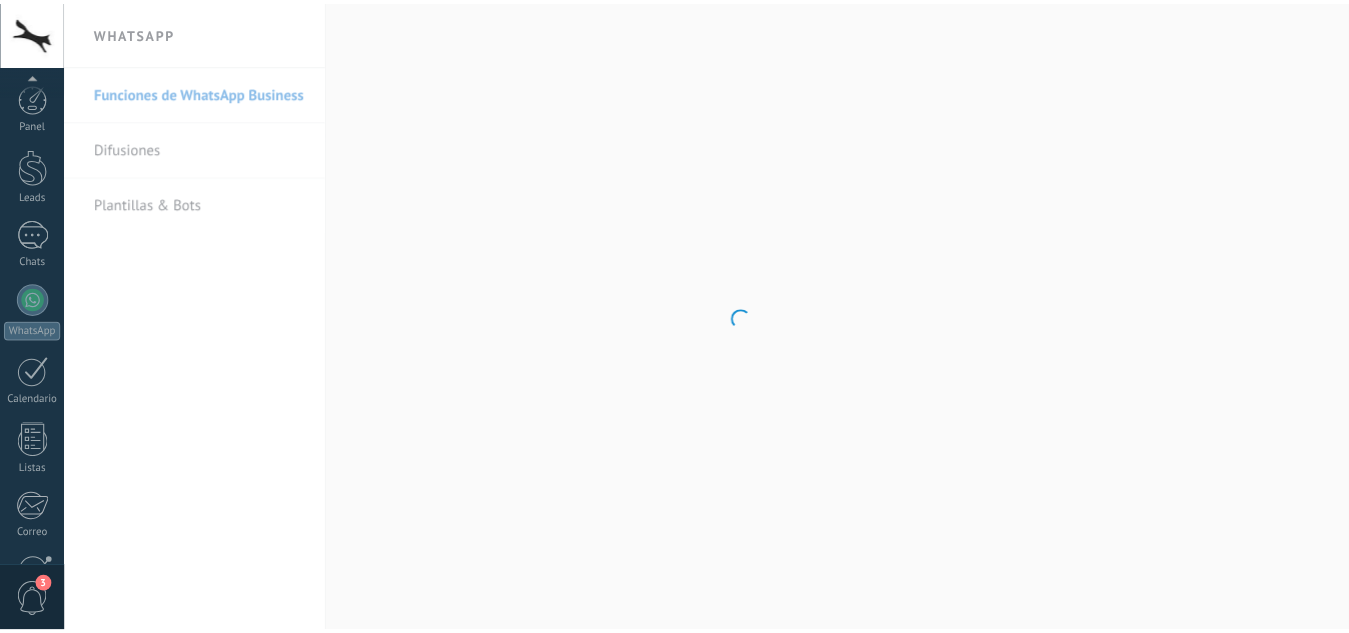 scroll, scrollTop: 199, scrollLeft: 0, axis: vertical 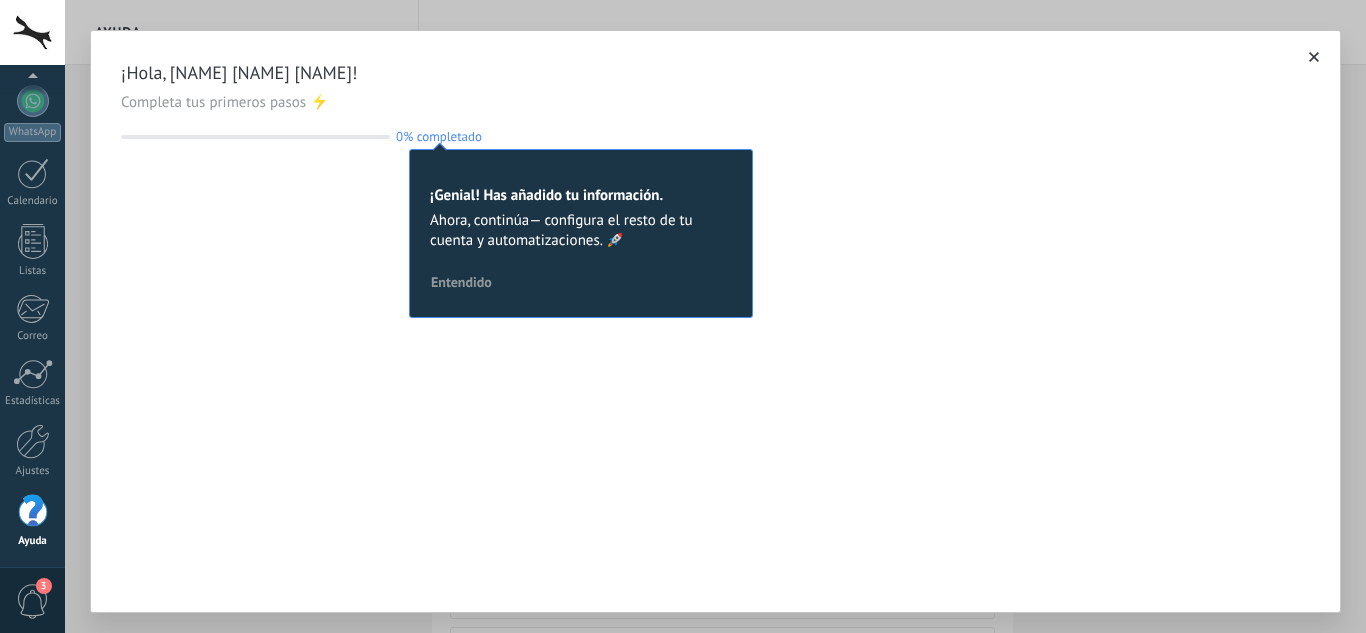 click on "¡Genial! Has añadido tu información." at bounding box center (581, 195) 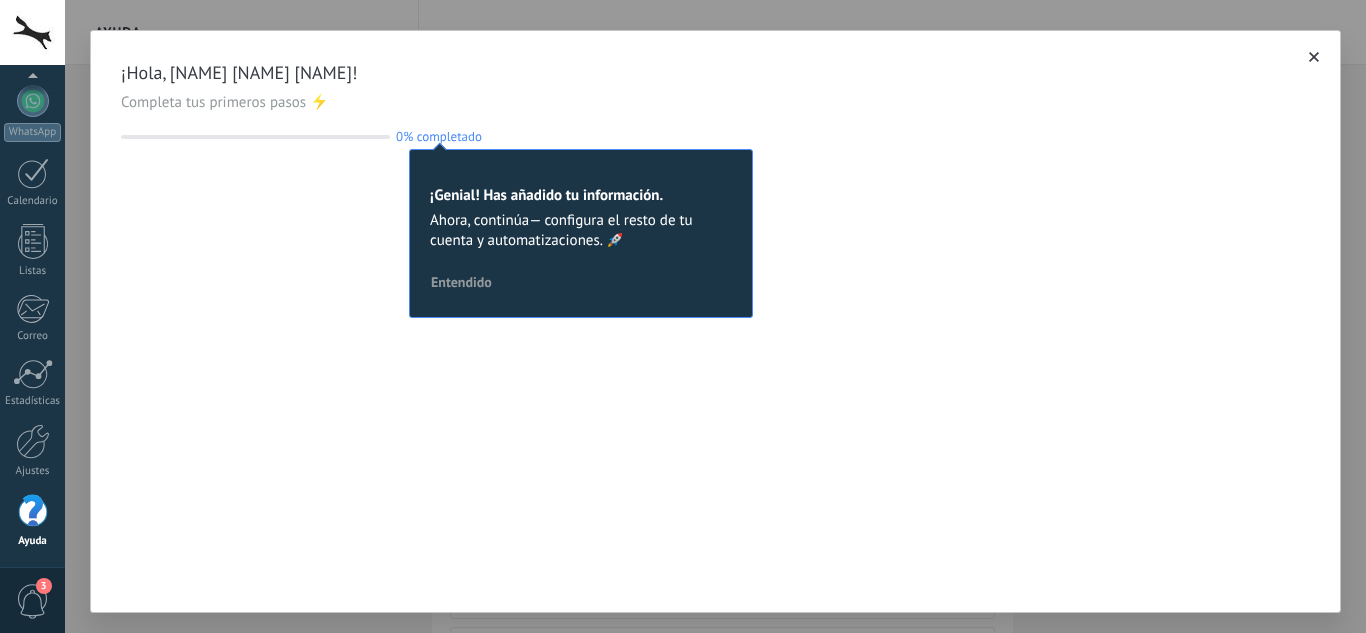 click on "Entendido" at bounding box center [461, 282] 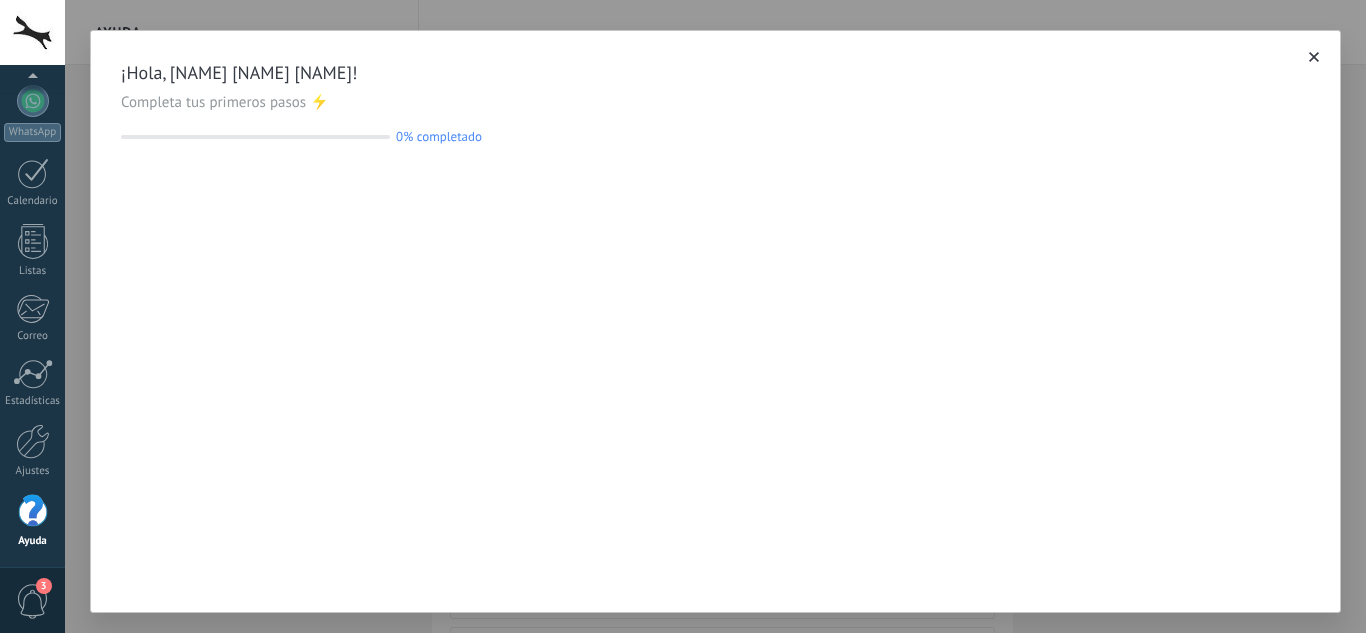 click at bounding box center (1314, 57) 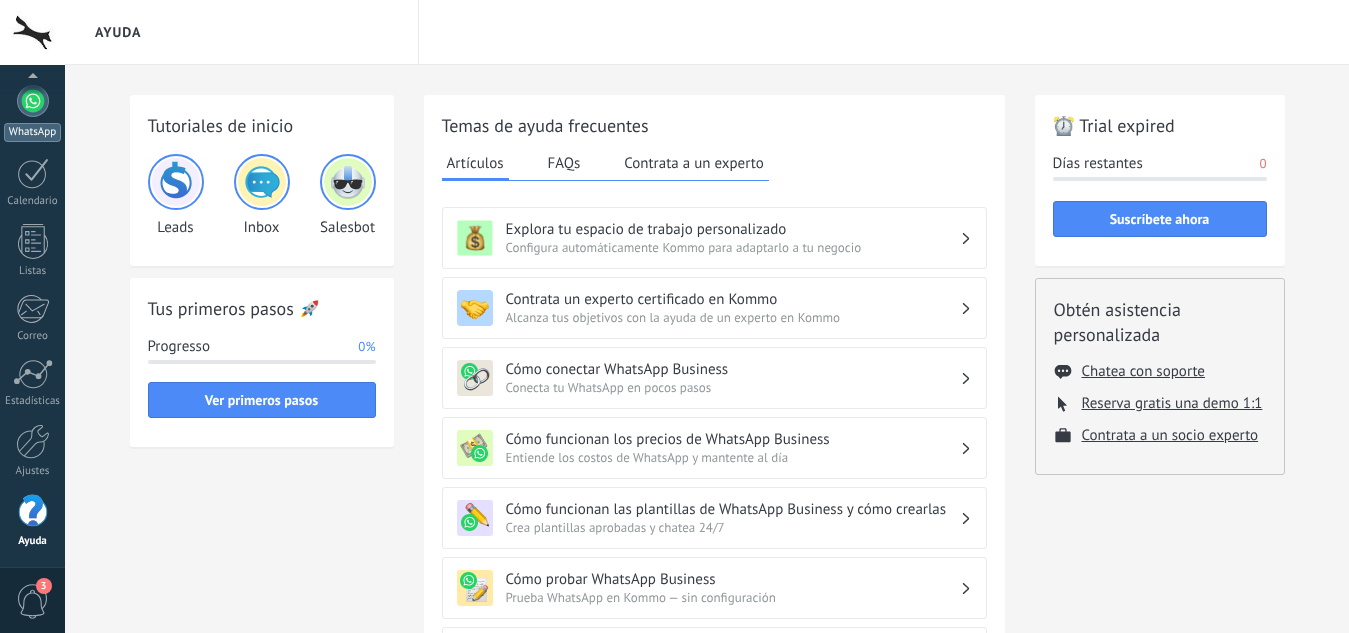 click at bounding box center (33, 101) 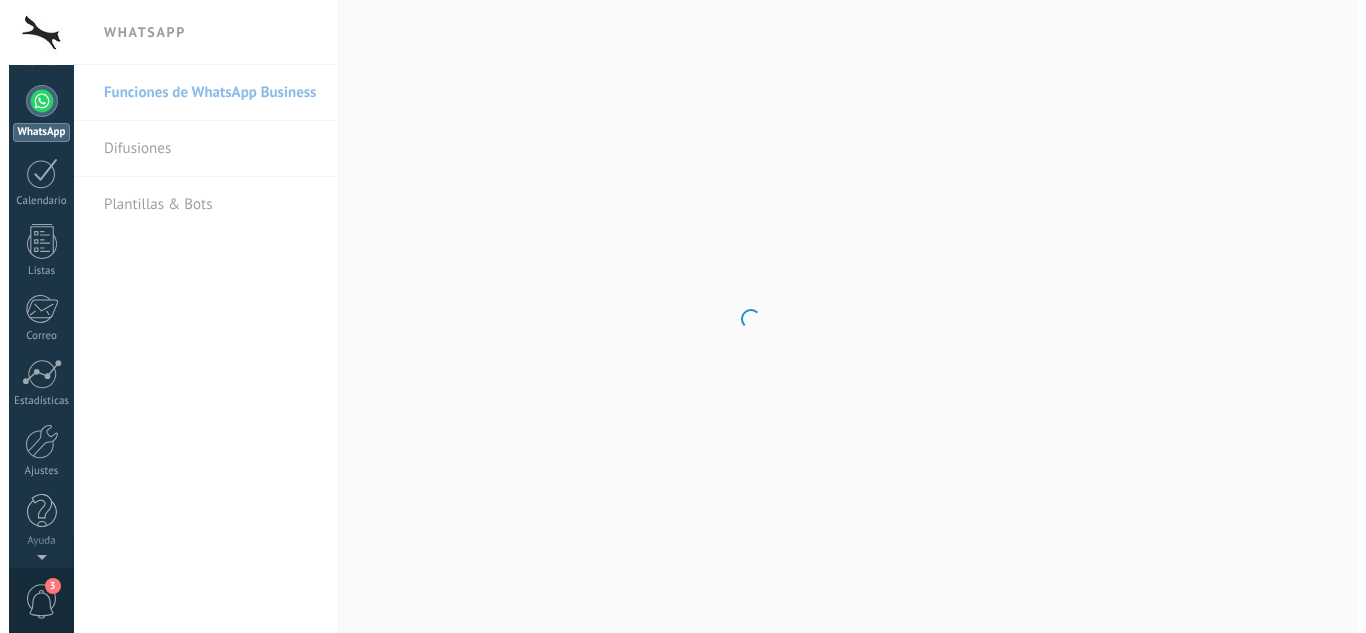scroll, scrollTop: 0, scrollLeft: 0, axis: both 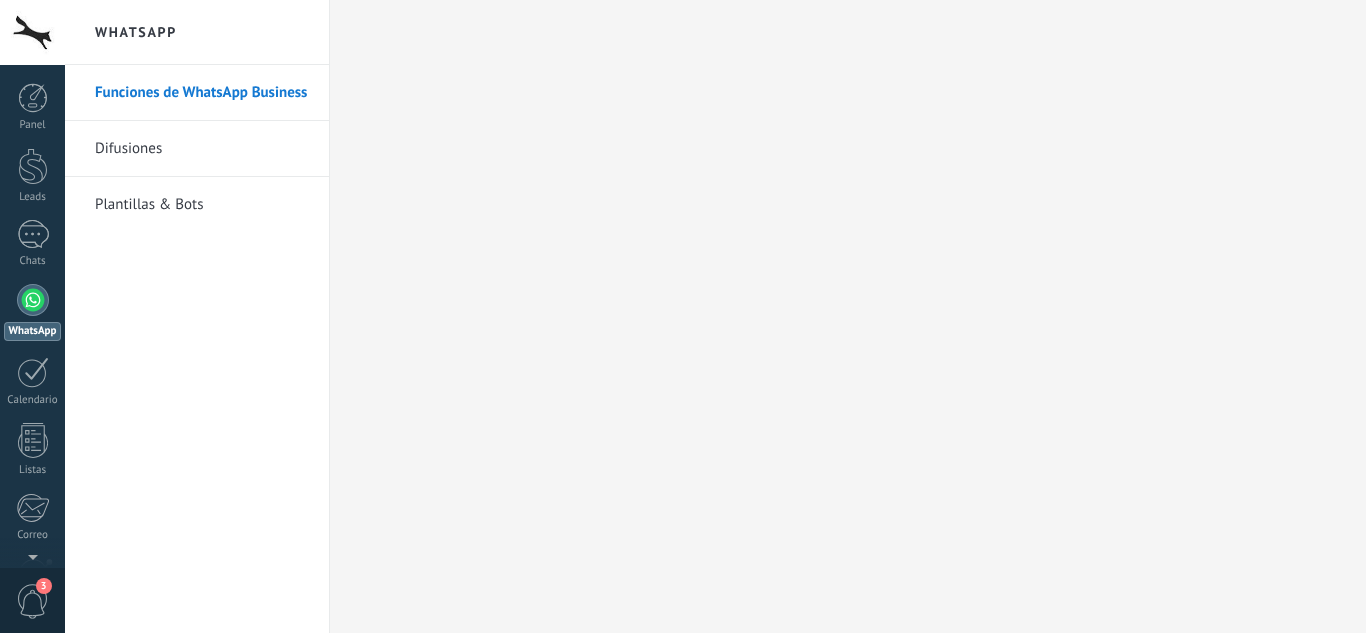click on "Difusiones" at bounding box center [202, 149] 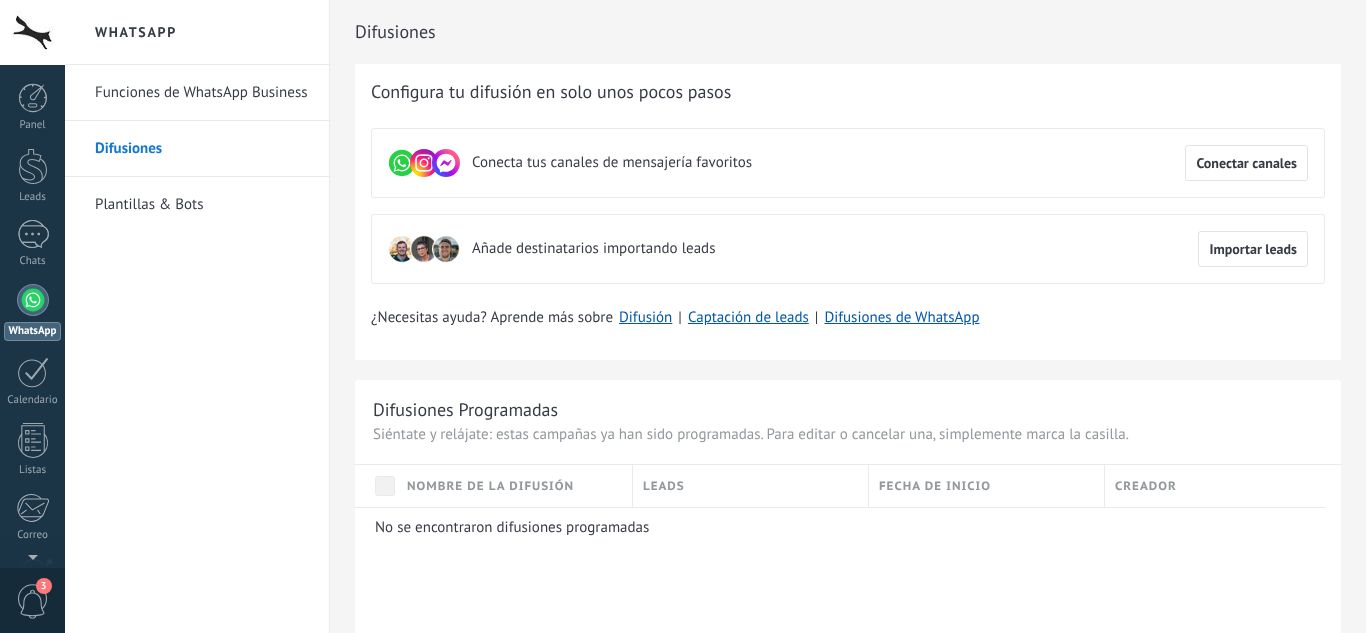click on "Plantillas & Bots" at bounding box center (202, 205) 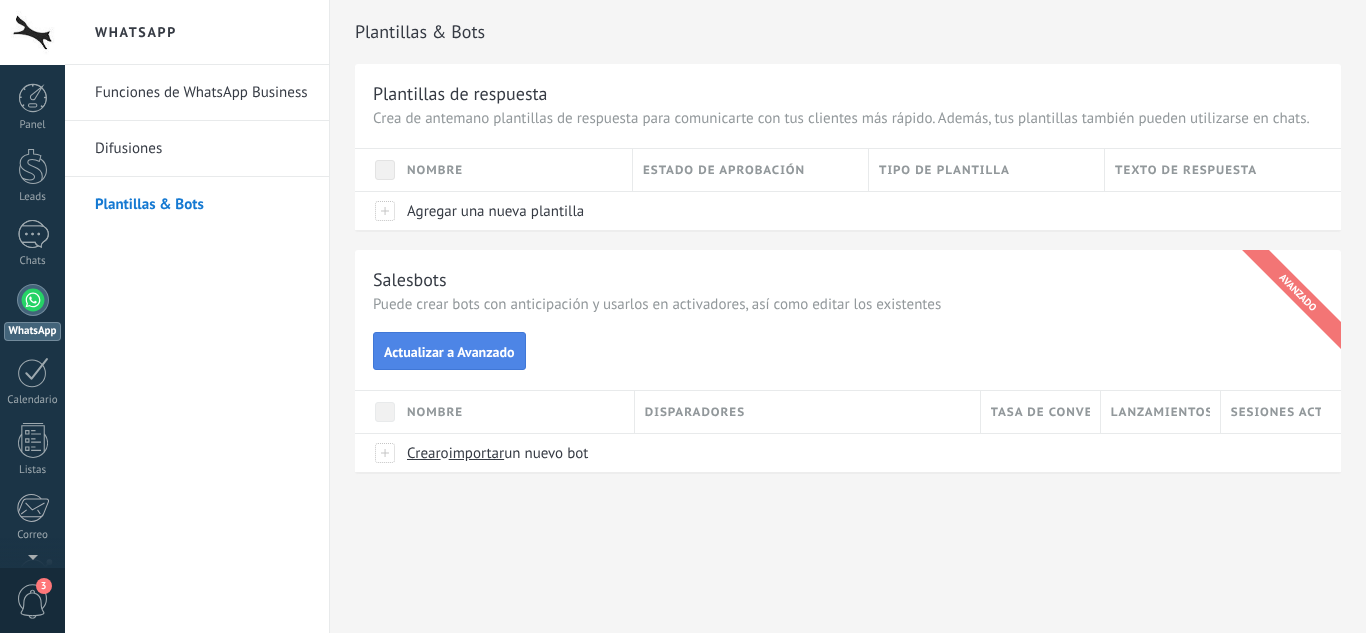 click on "Actualizar a Avanzado" at bounding box center (449, 352) 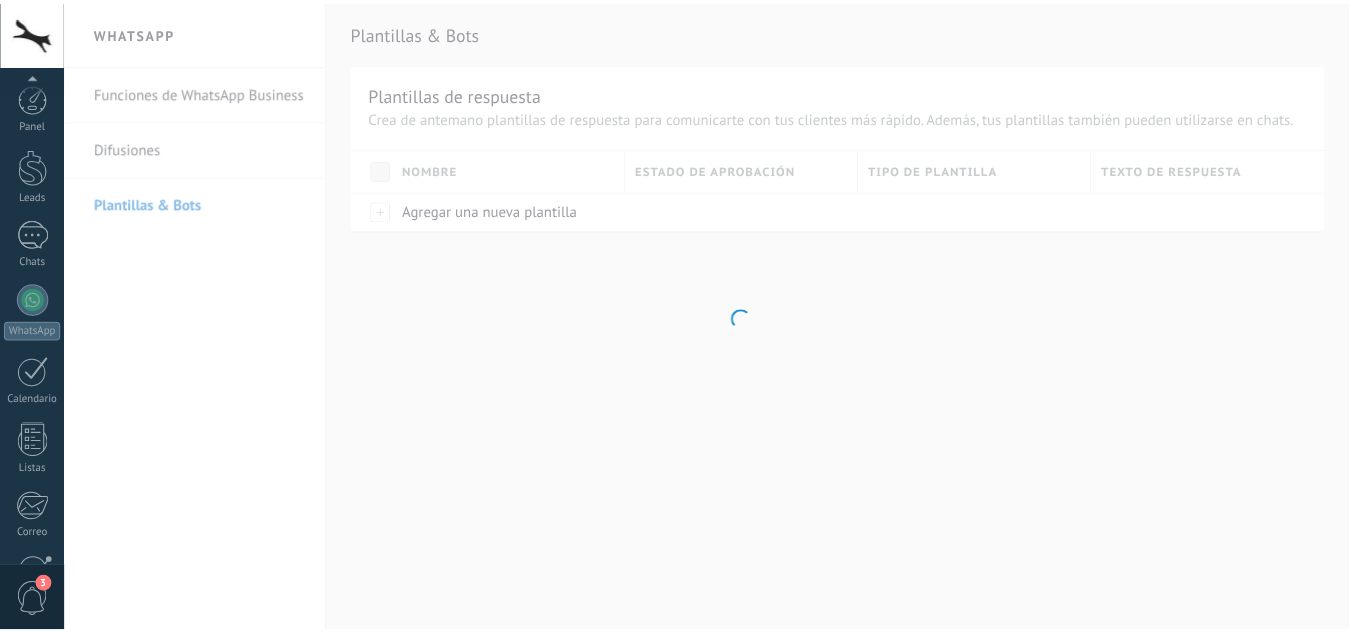 scroll, scrollTop: 199, scrollLeft: 0, axis: vertical 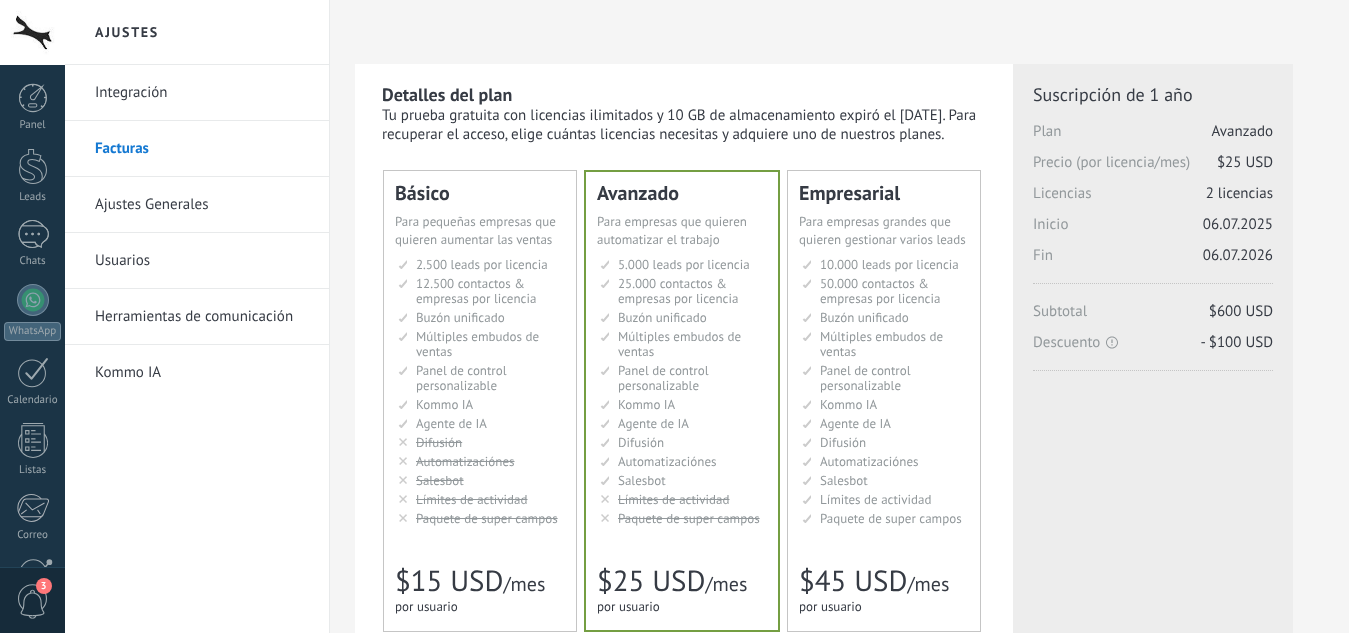 click on "Integración" at bounding box center [202, 93] 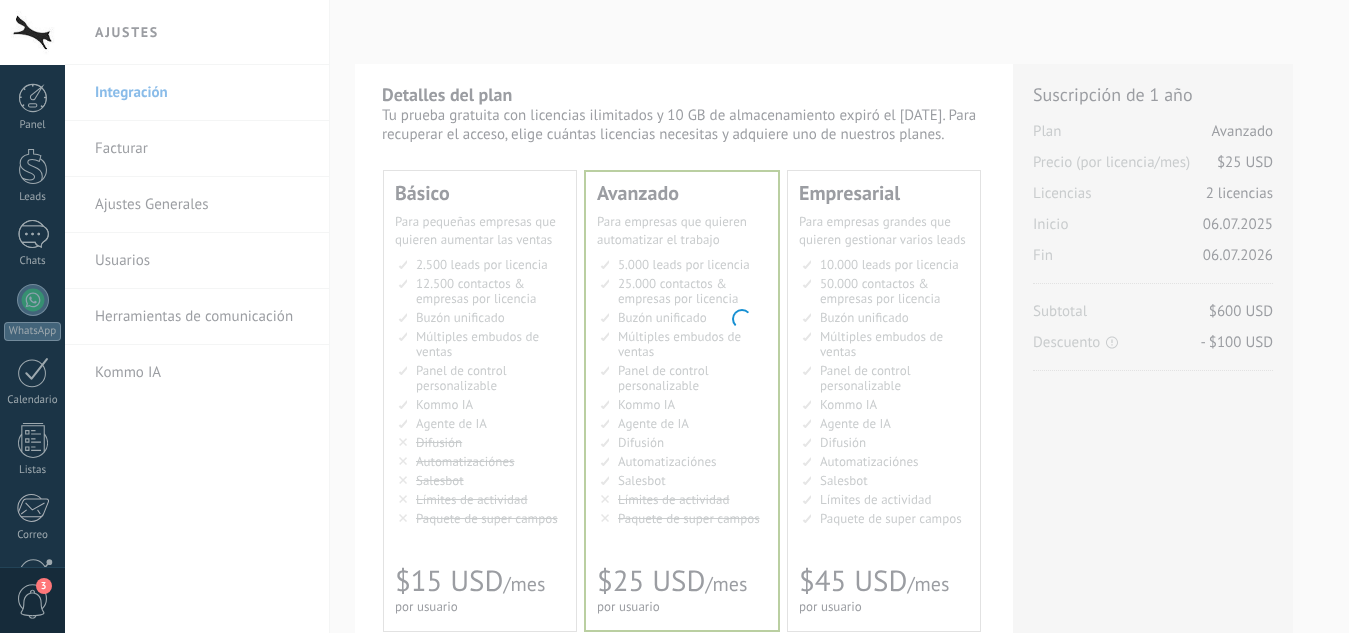 scroll, scrollTop: 199, scrollLeft: 0, axis: vertical 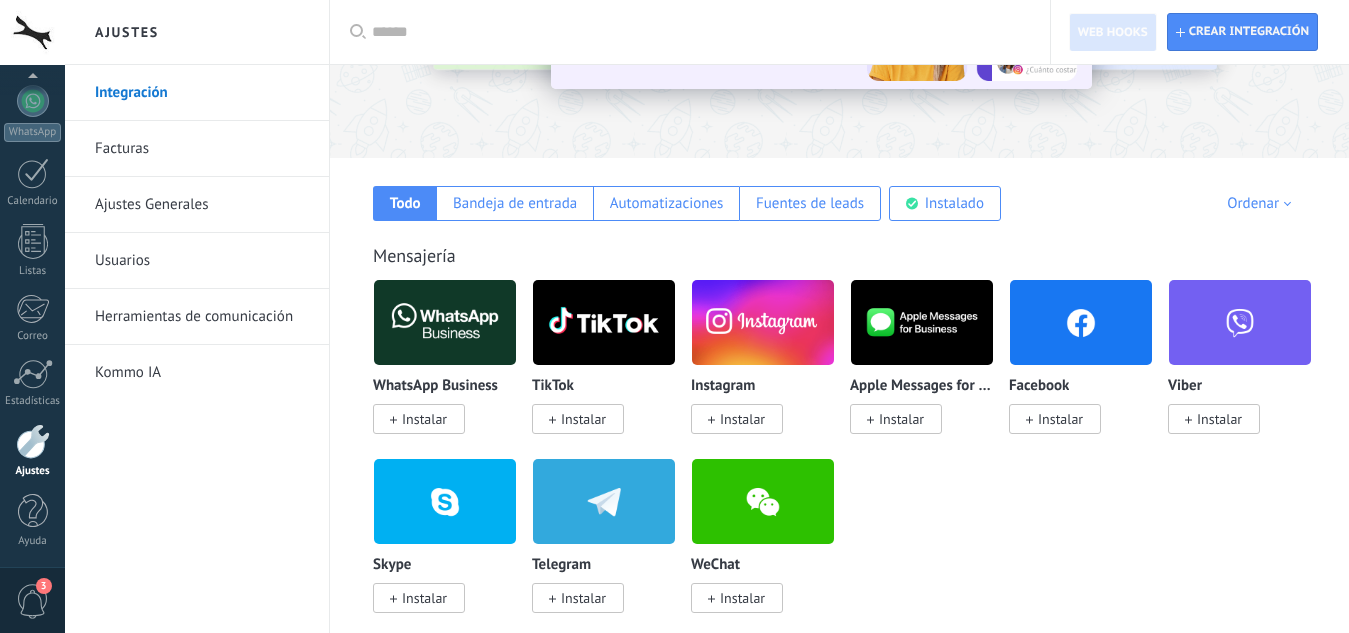 click at bounding box center (445, 322) 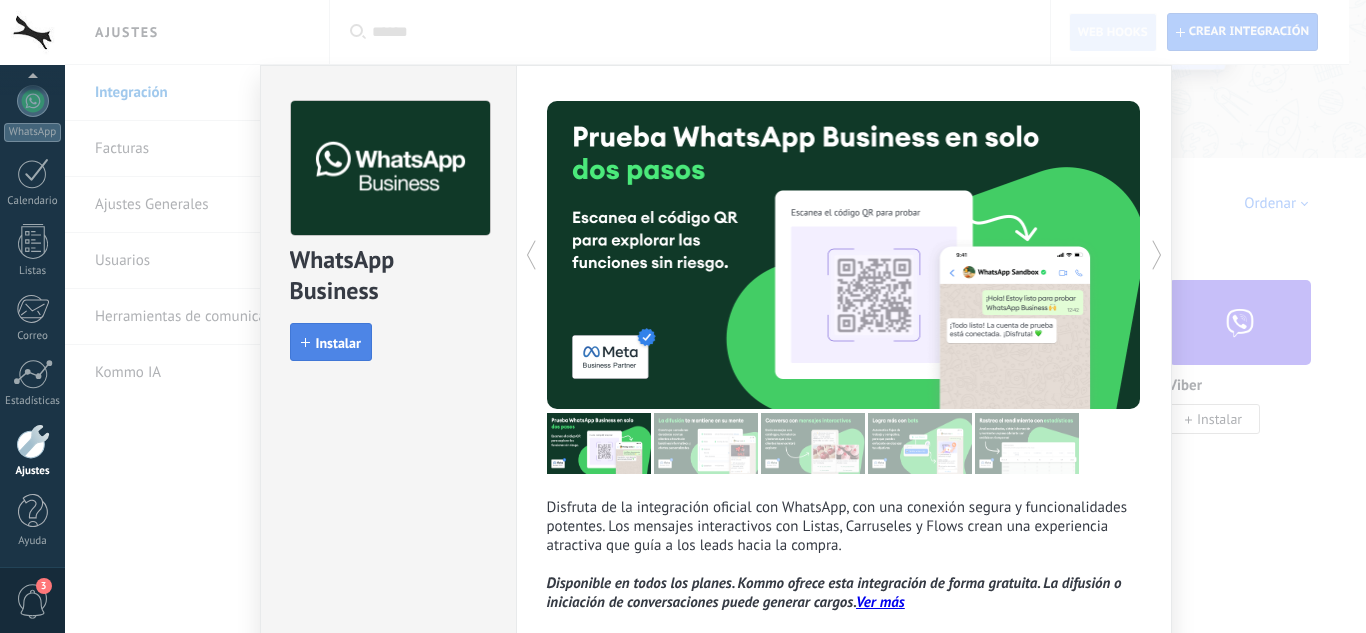 click on "Instalar" at bounding box center [331, 342] 